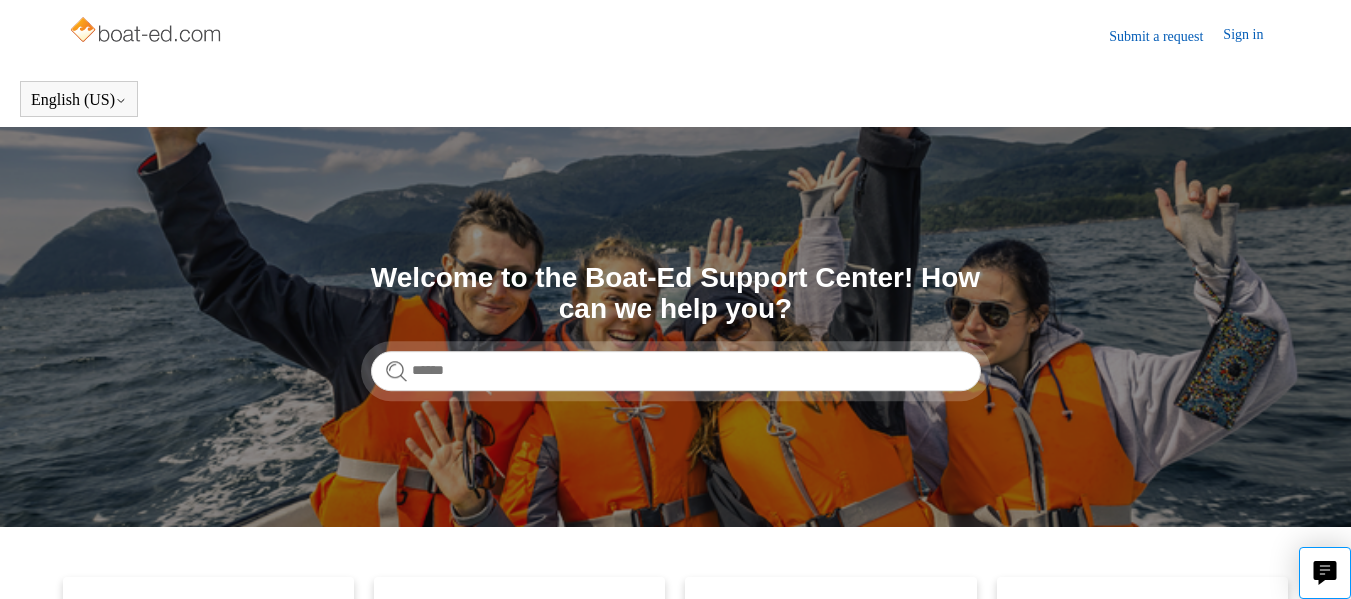 scroll, scrollTop: 0, scrollLeft: 0, axis: both 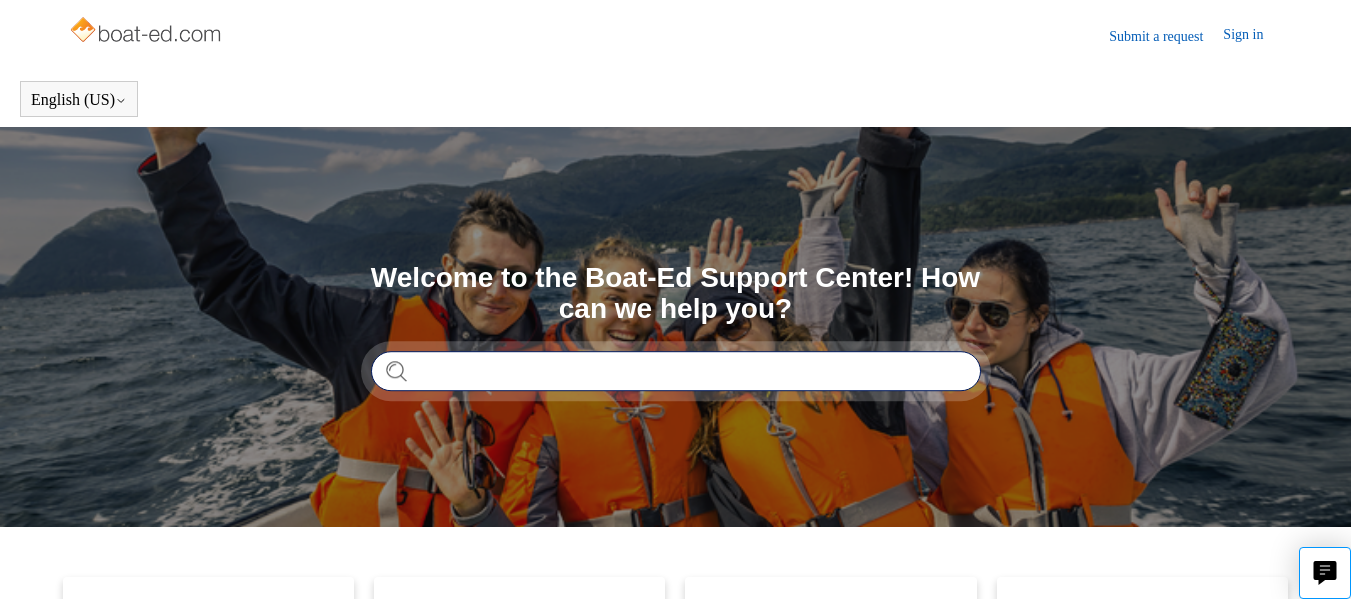 click at bounding box center (676, 371) 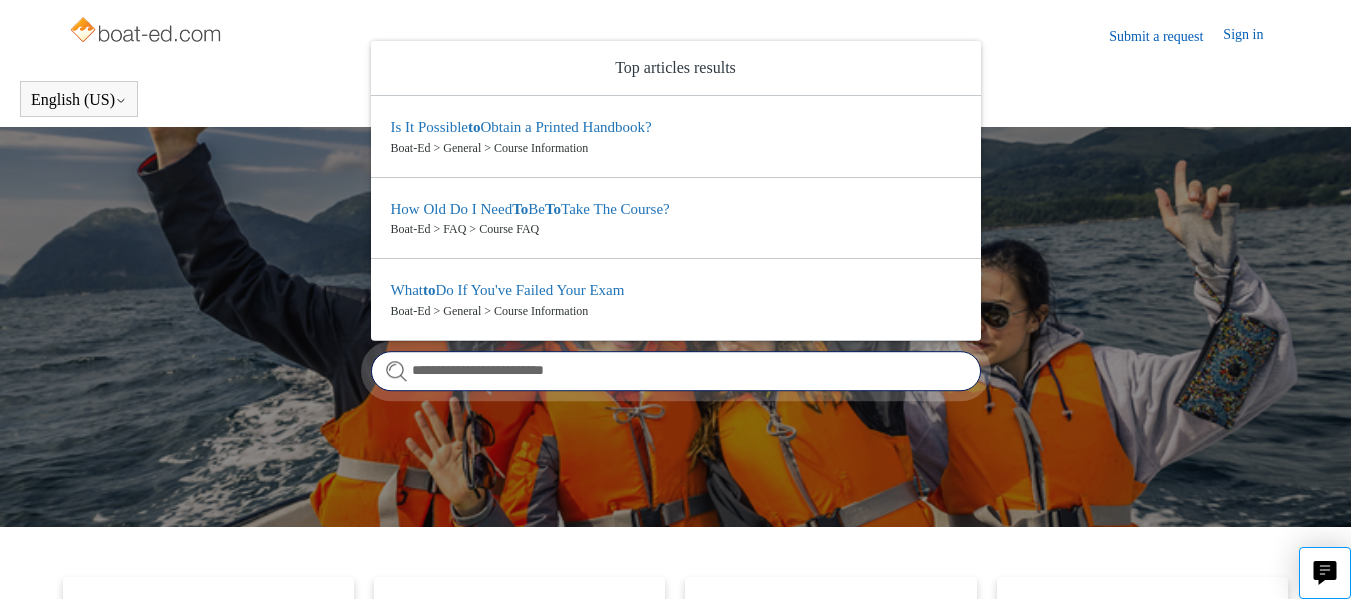 type on "**********" 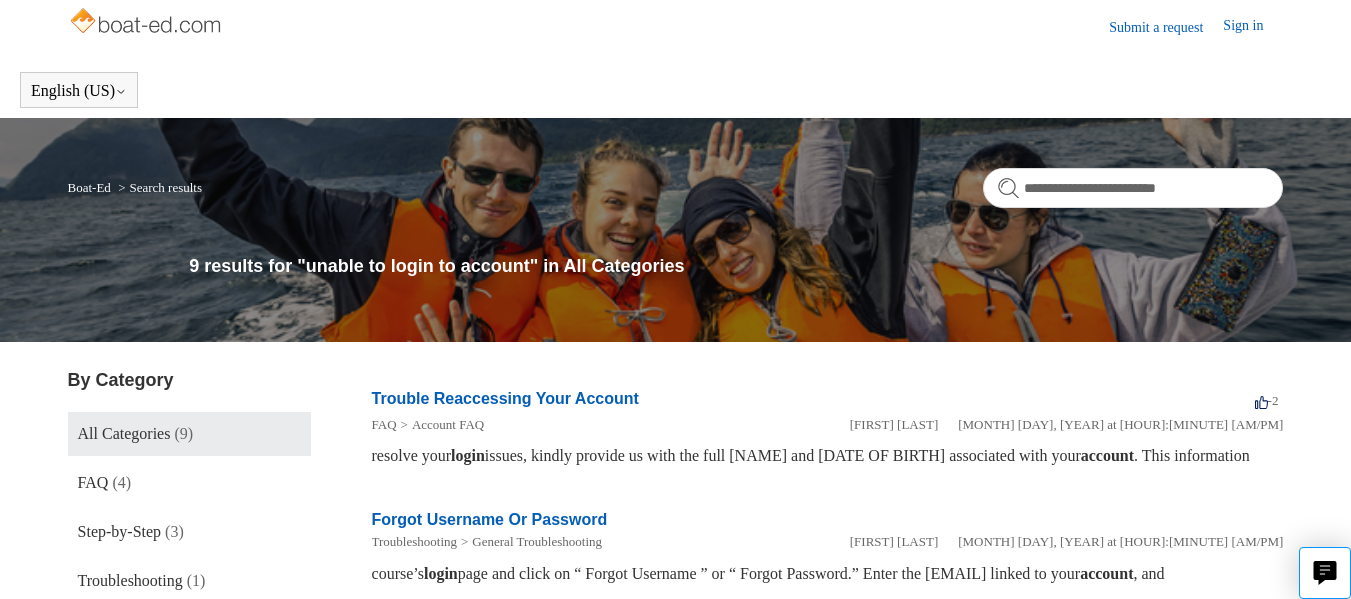 scroll, scrollTop: 0, scrollLeft: 0, axis: both 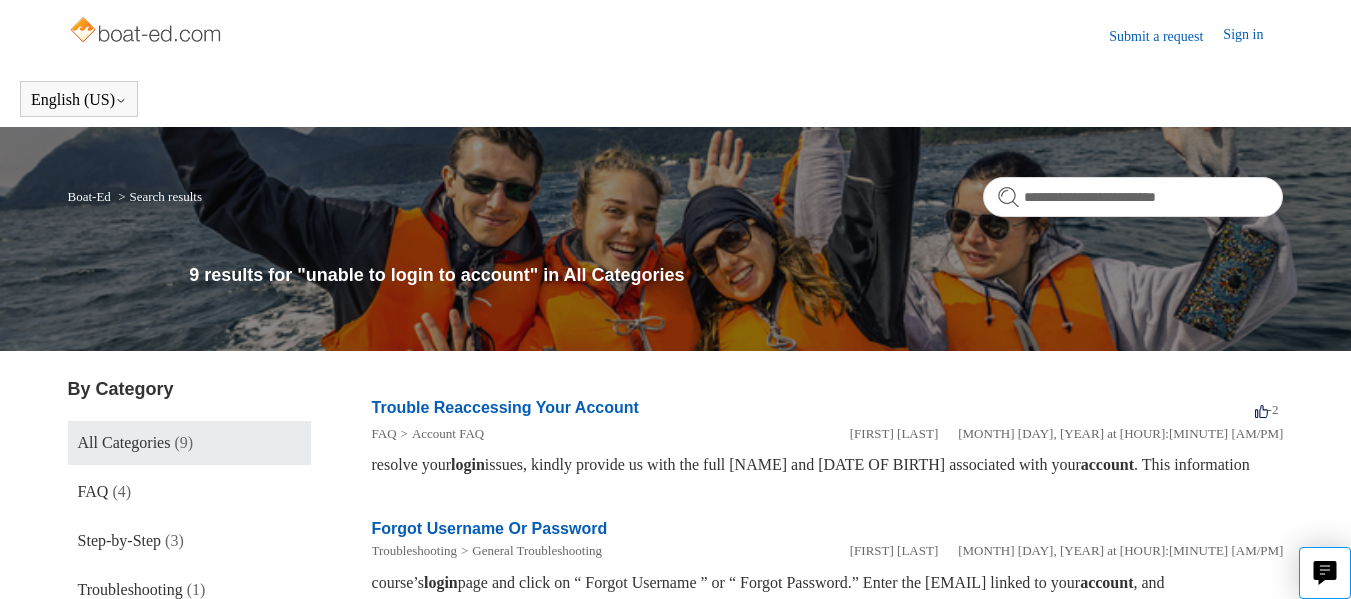 click on "Sign in" at bounding box center [1253, 36] 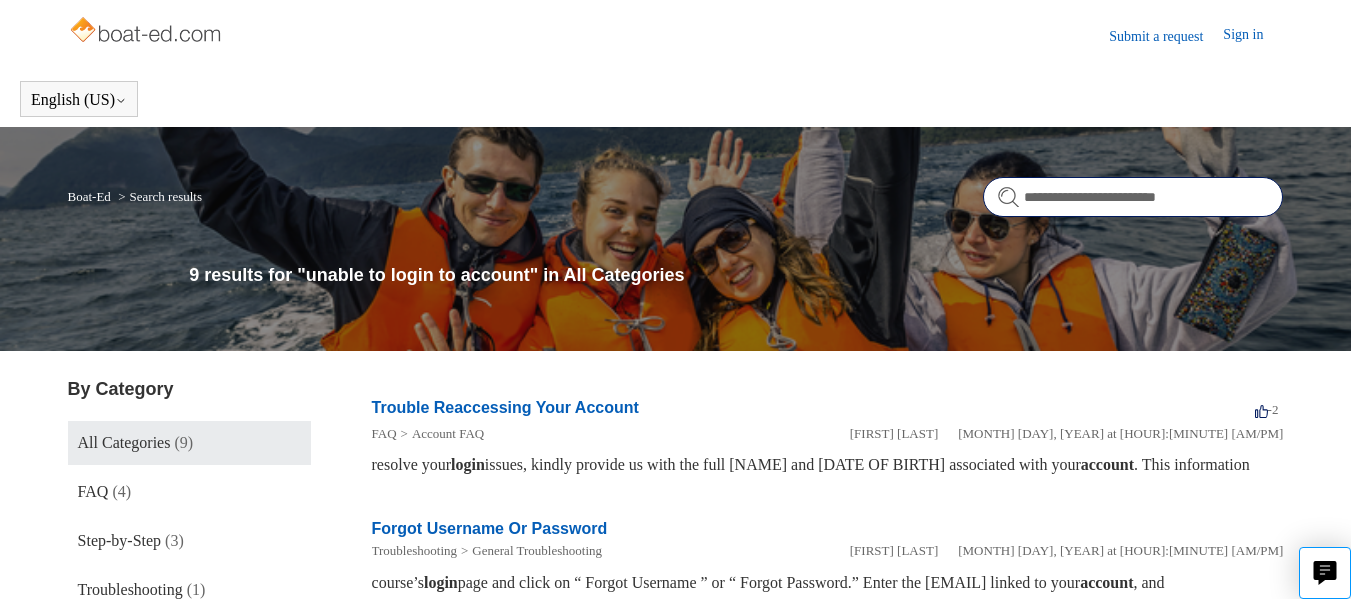 click on "**********" at bounding box center [1133, 197] 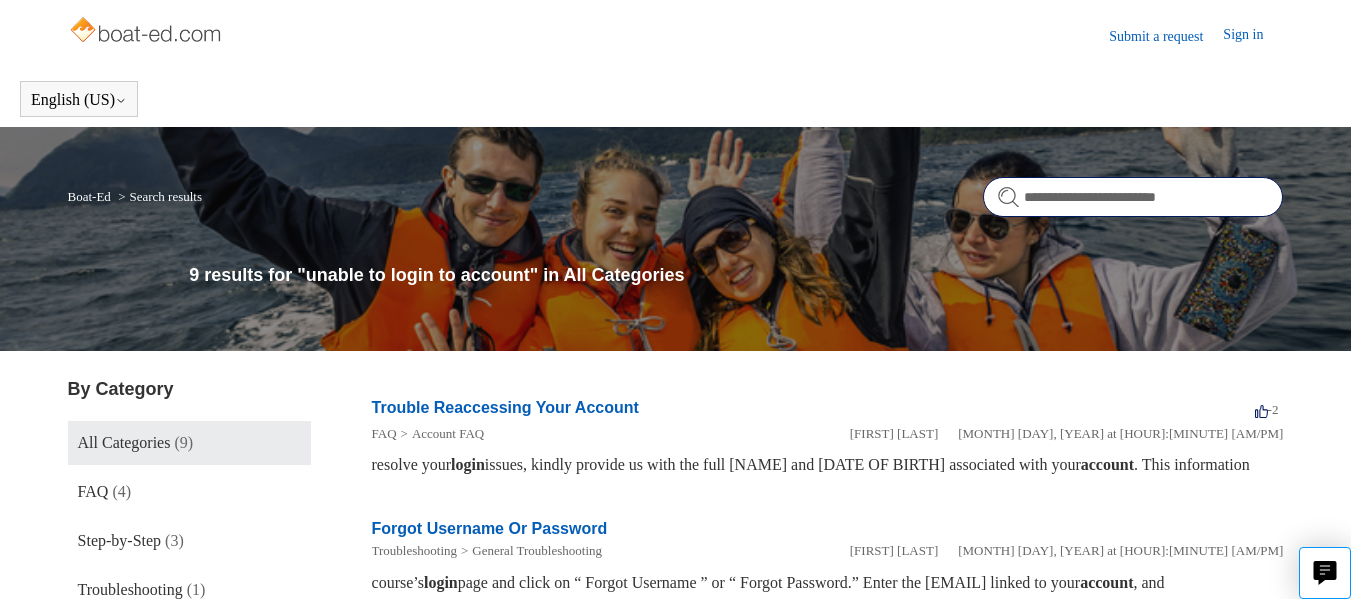 drag, startPoint x: 1188, startPoint y: 193, endPoint x: 950, endPoint y: 240, distance: 242.59637 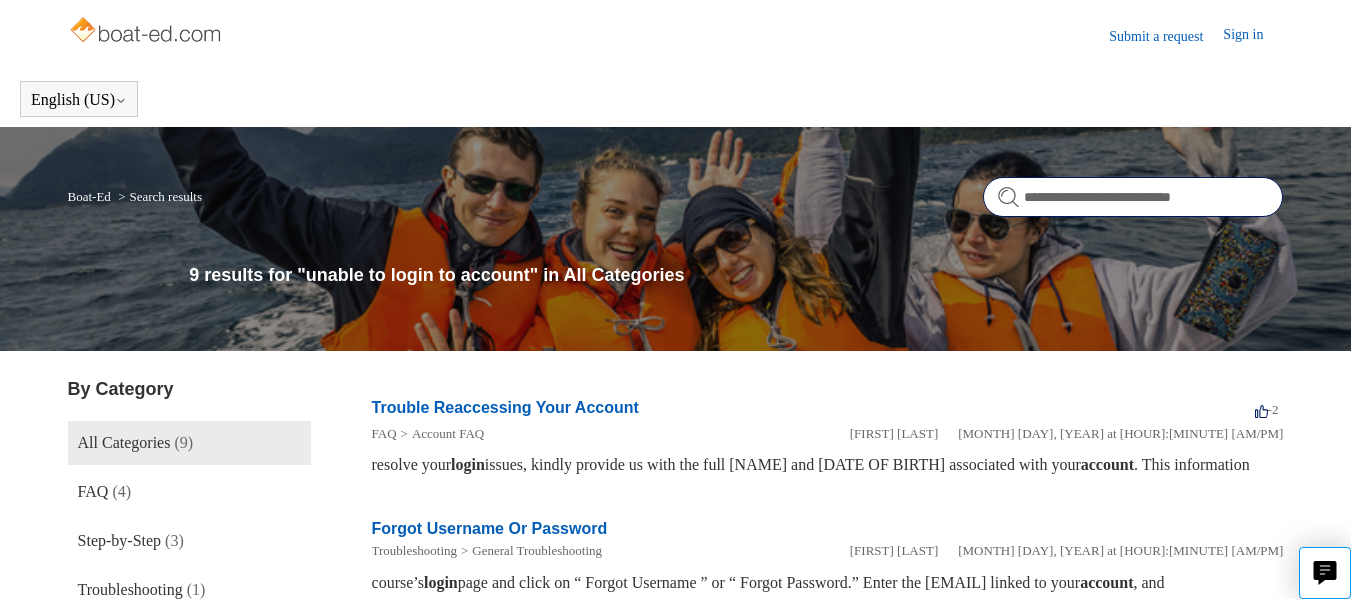 type on "**********" 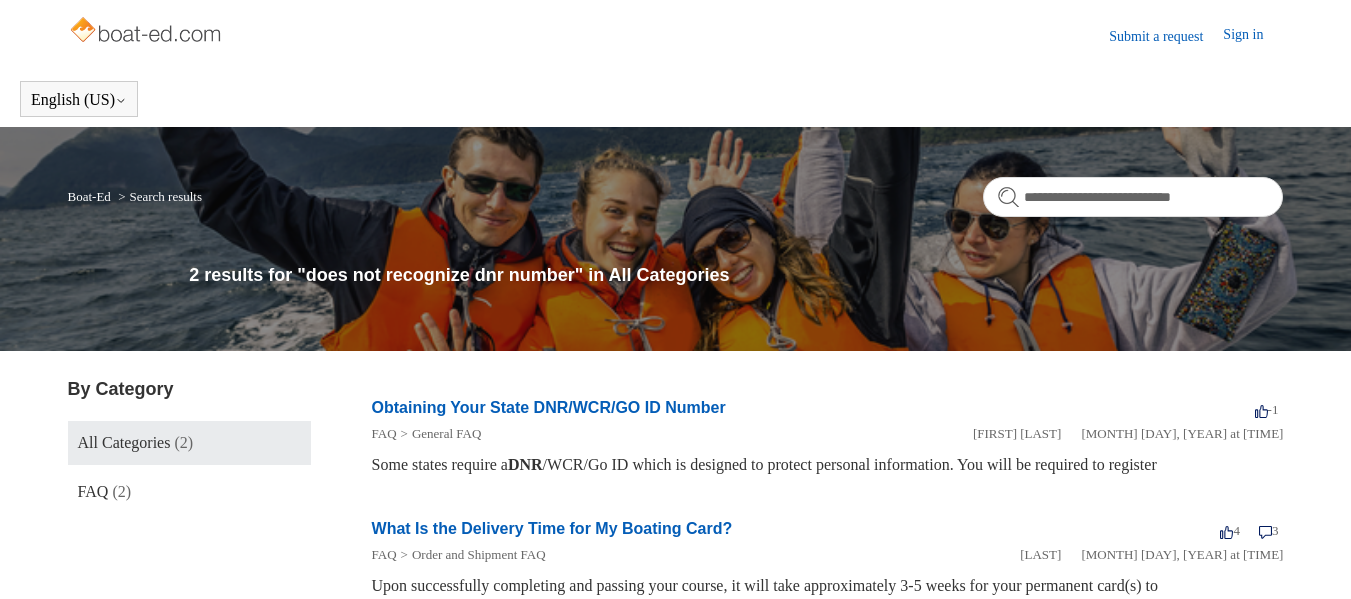 scroll, scrollTop: 0, scrollLeft: 0, axis: both 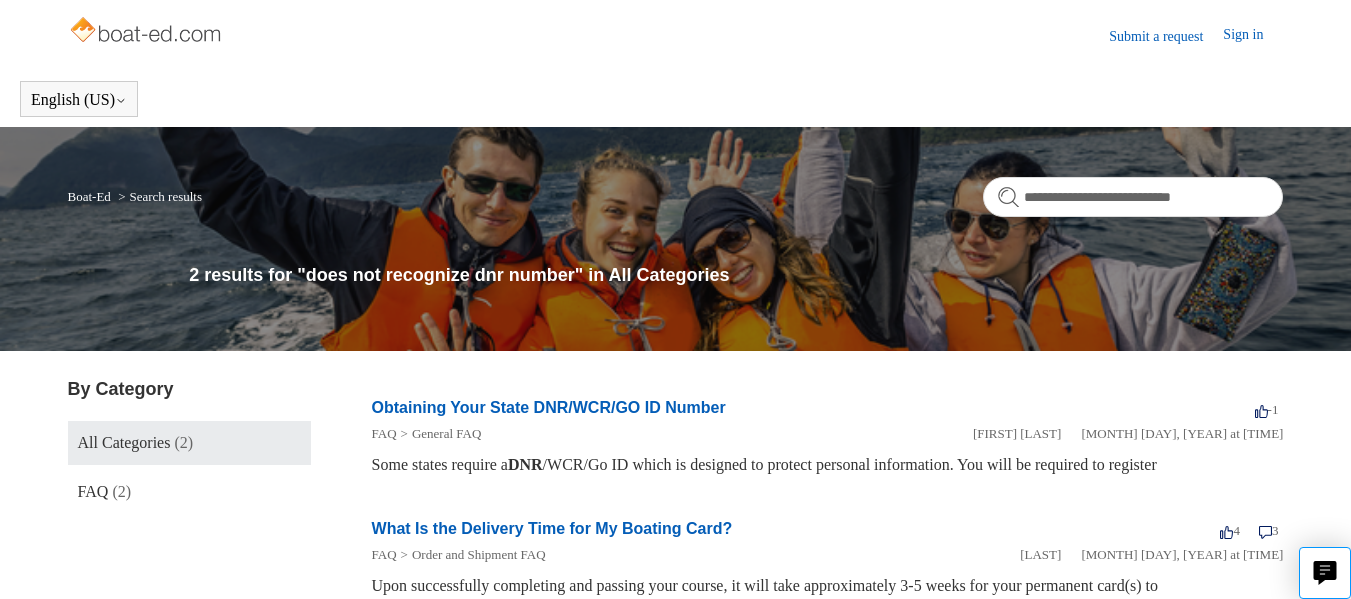 click on "Obtaining Your State DNR/WCR/GO ID Number" at bounding box center [549, 407] 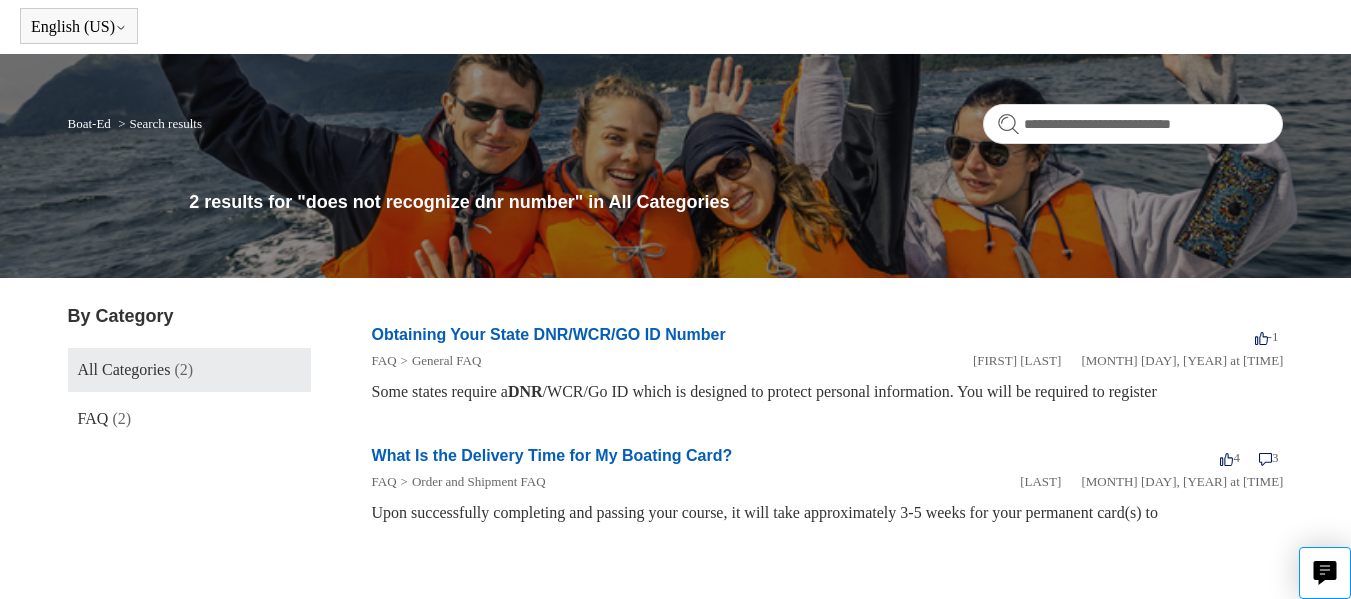 scroll, scrollTop: 0, scrollLeft: 0, axis: both 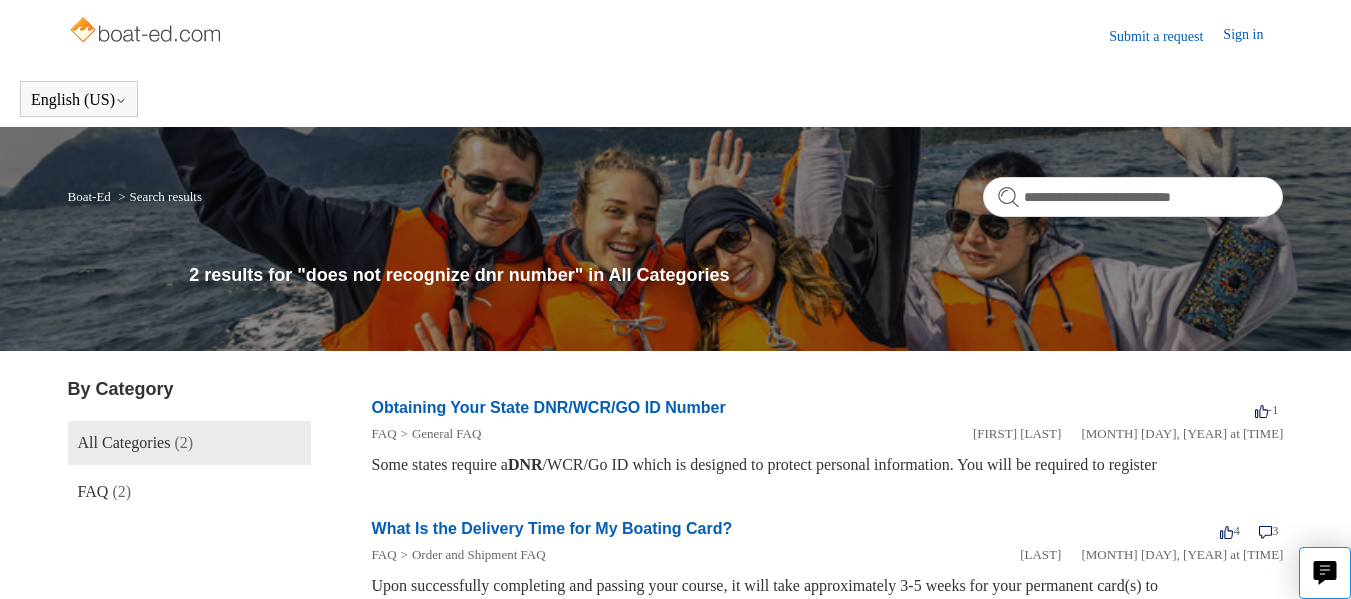 click on "Submit a request" at bounding box center (1166, 36) 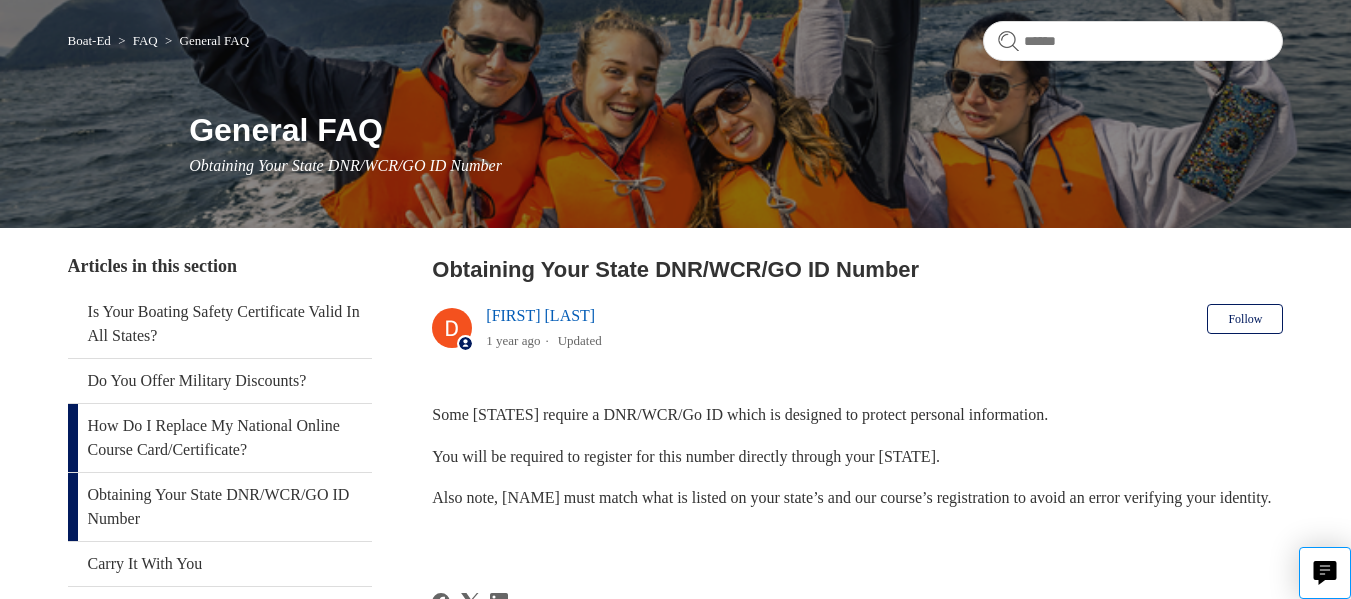 scroll, scrollTop: 256, scrollLeft: 0, axis: vertical 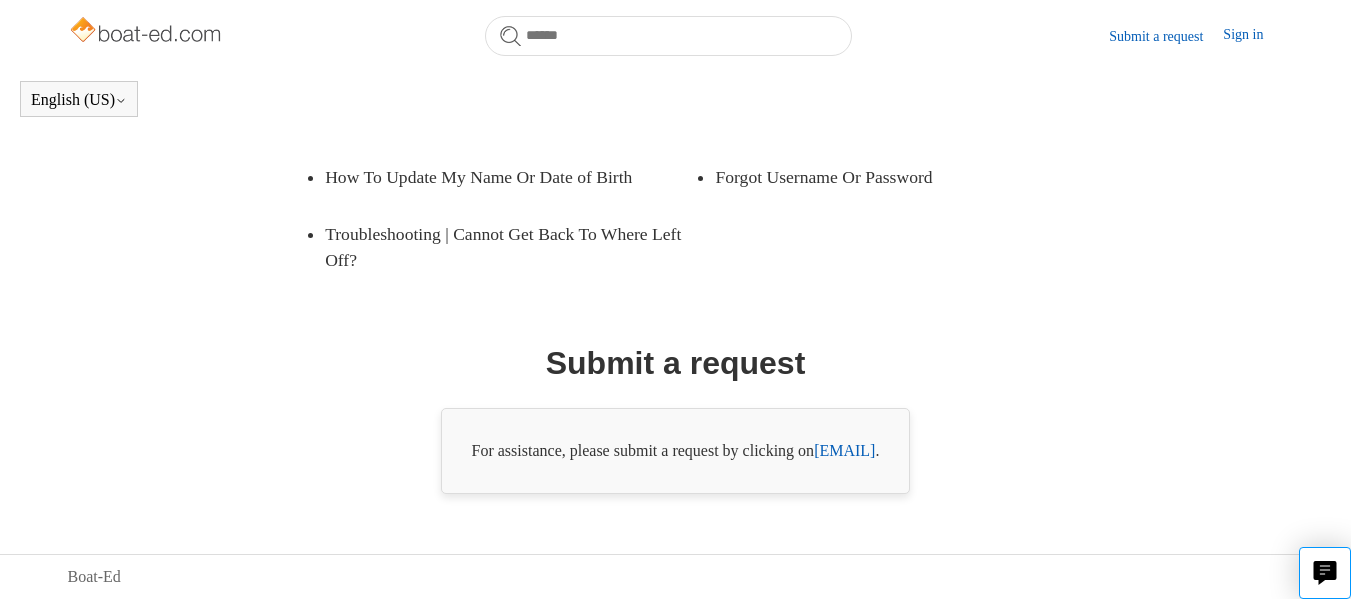 click on "[EMAIL]" at bounding box center (844, 450) 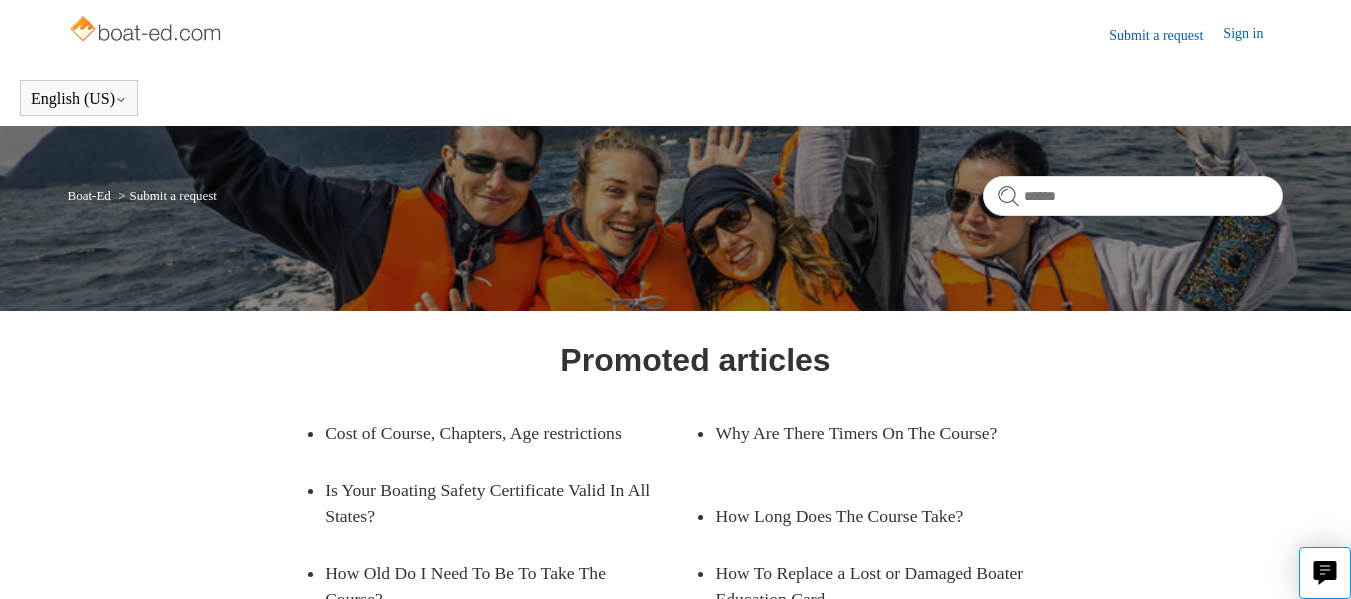 scroll, scrollTop: 0, scrollLeft: 0, axis: both 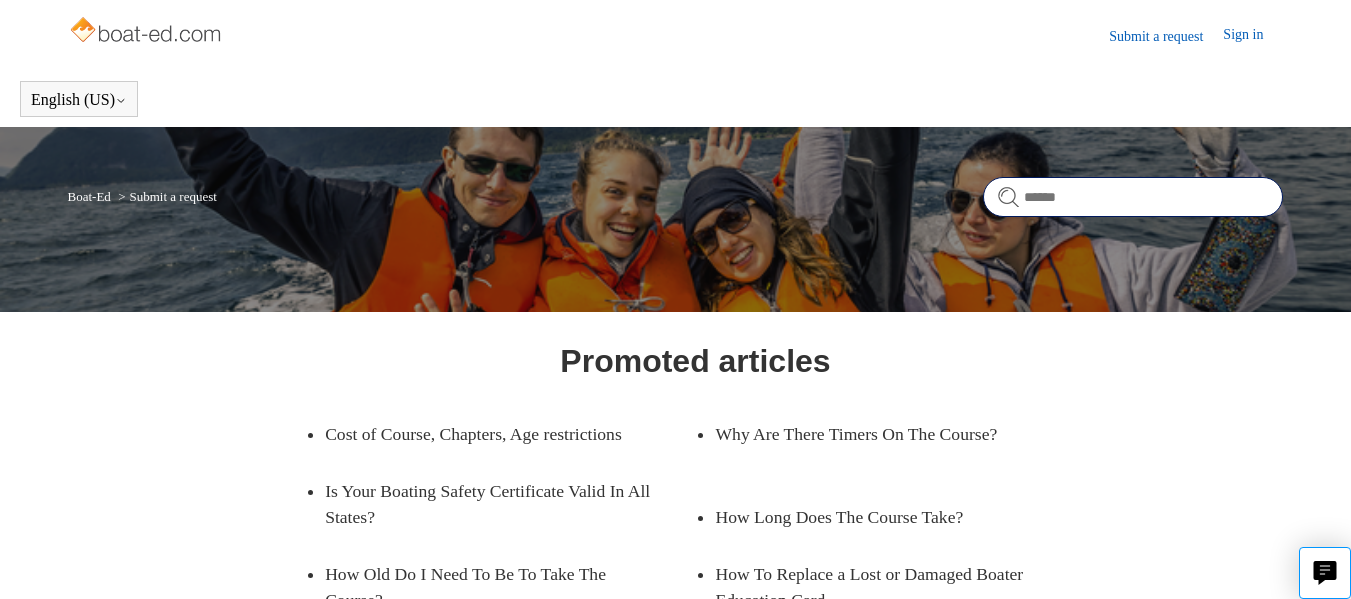 click at bounding box center (1133, 197) 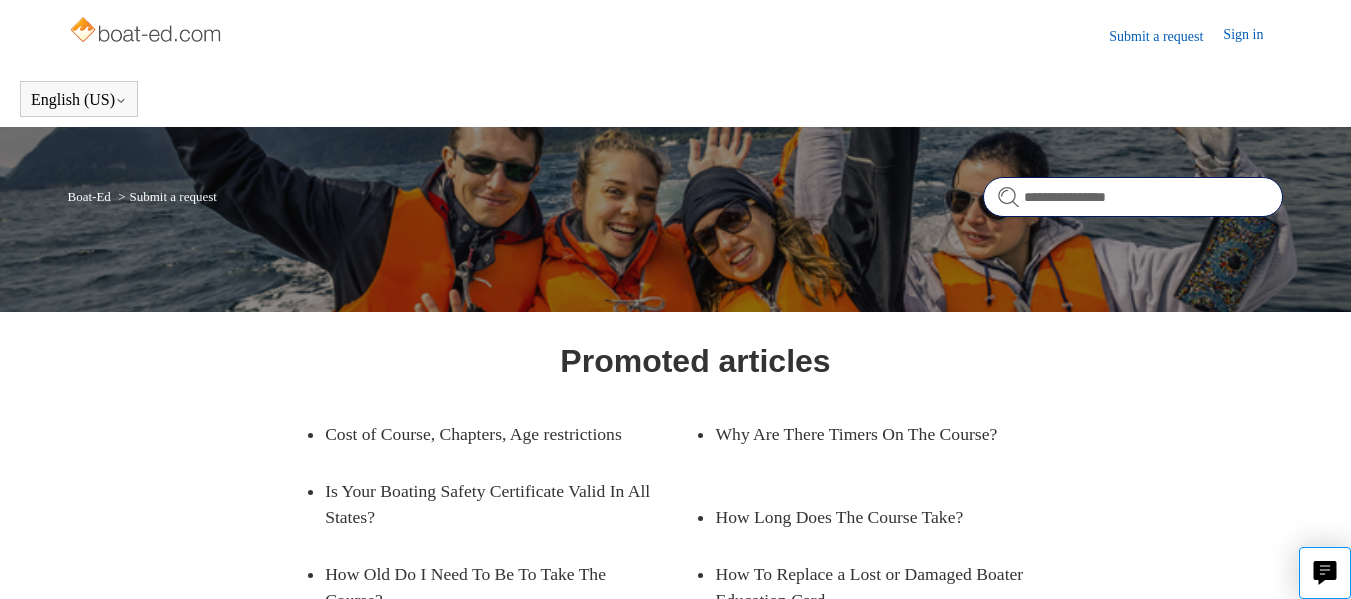 type on "**********" 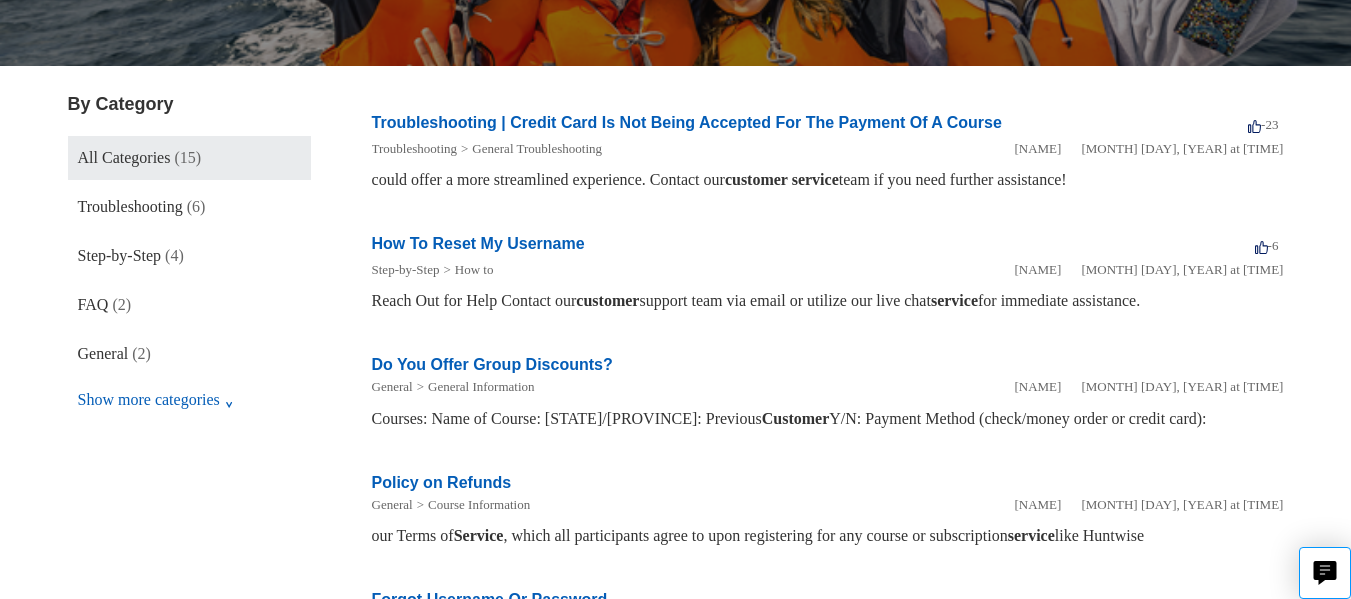 scroll, scrollTop: 0, scrollLeft: 0, axis: both 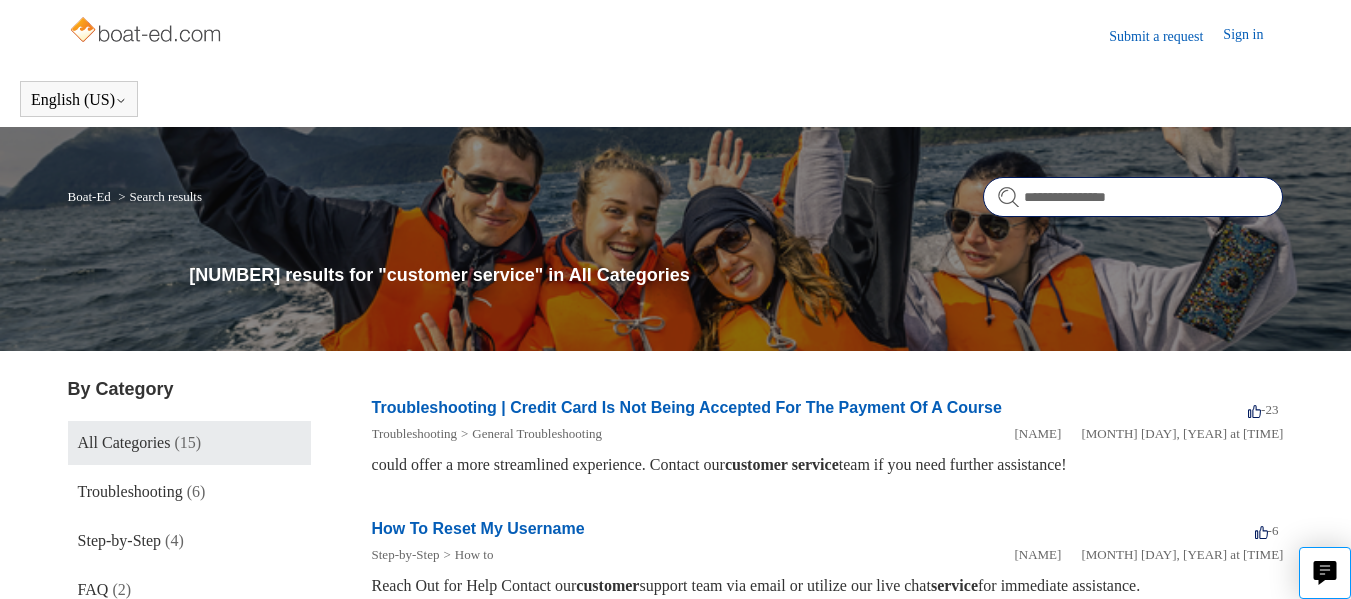 drag, startPoint x: 1139, startPoint y: 190, endPoint x: 795, endPoint y: 199, distance: 344.1177 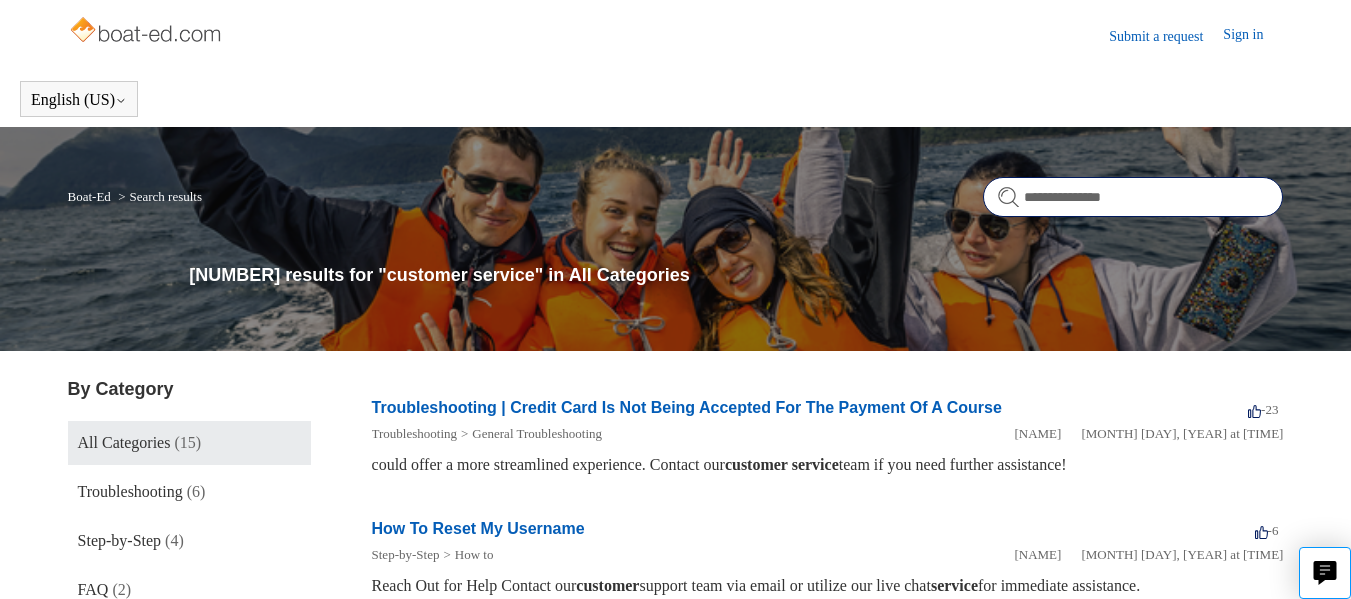 type on "**********" 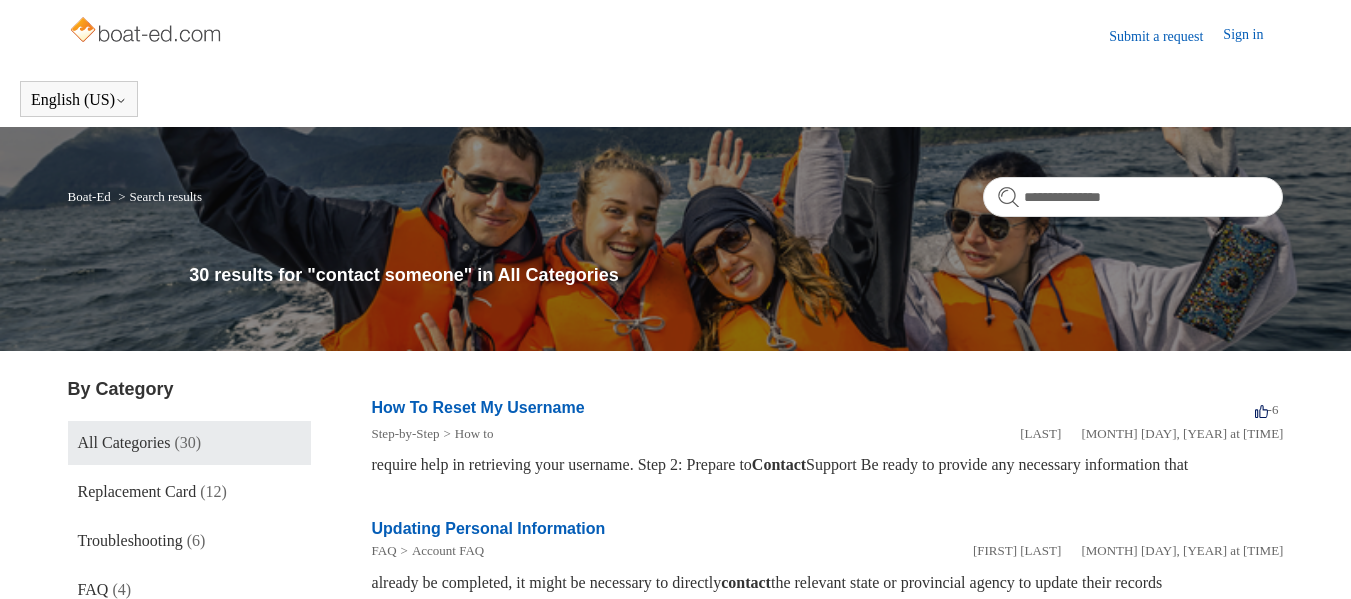 scroll, scrollTop: 0, scrollLeft: 0, axis: both 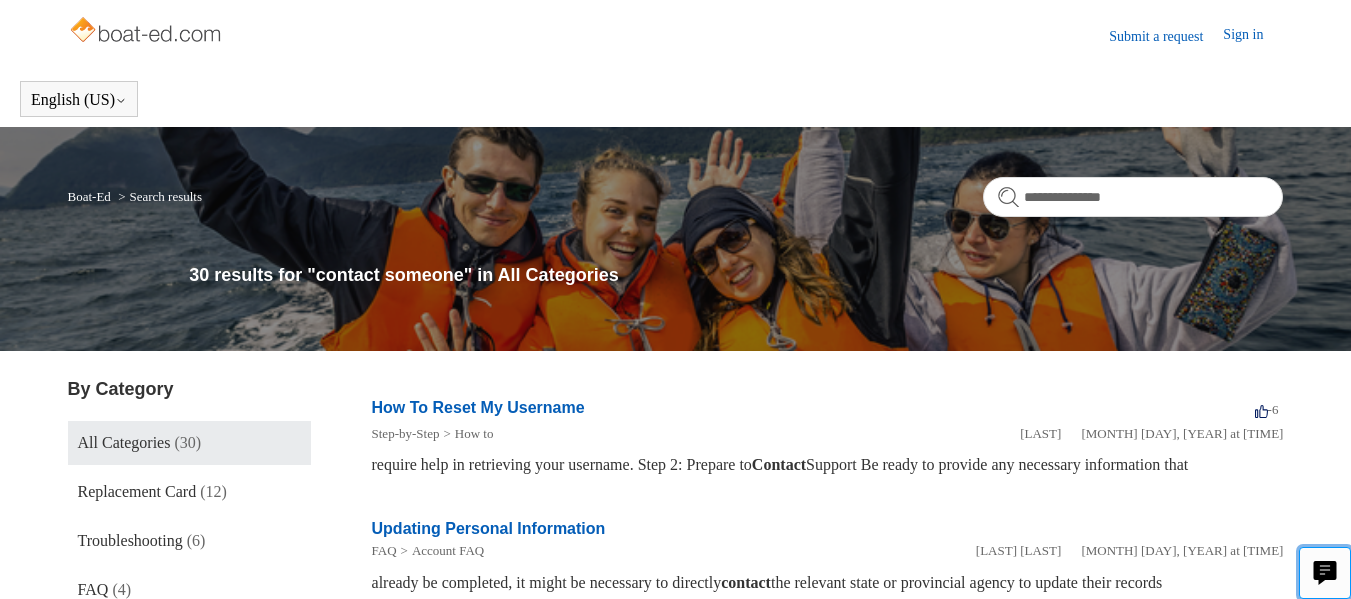 click 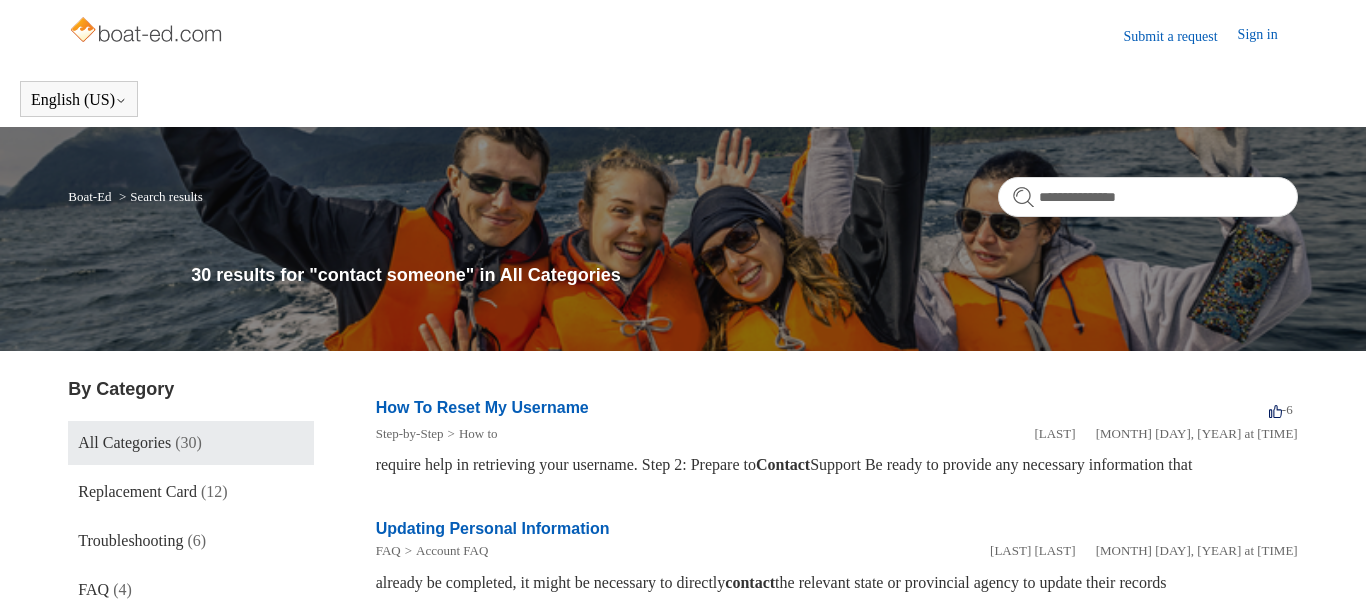 click at bounding box center (683, 299) 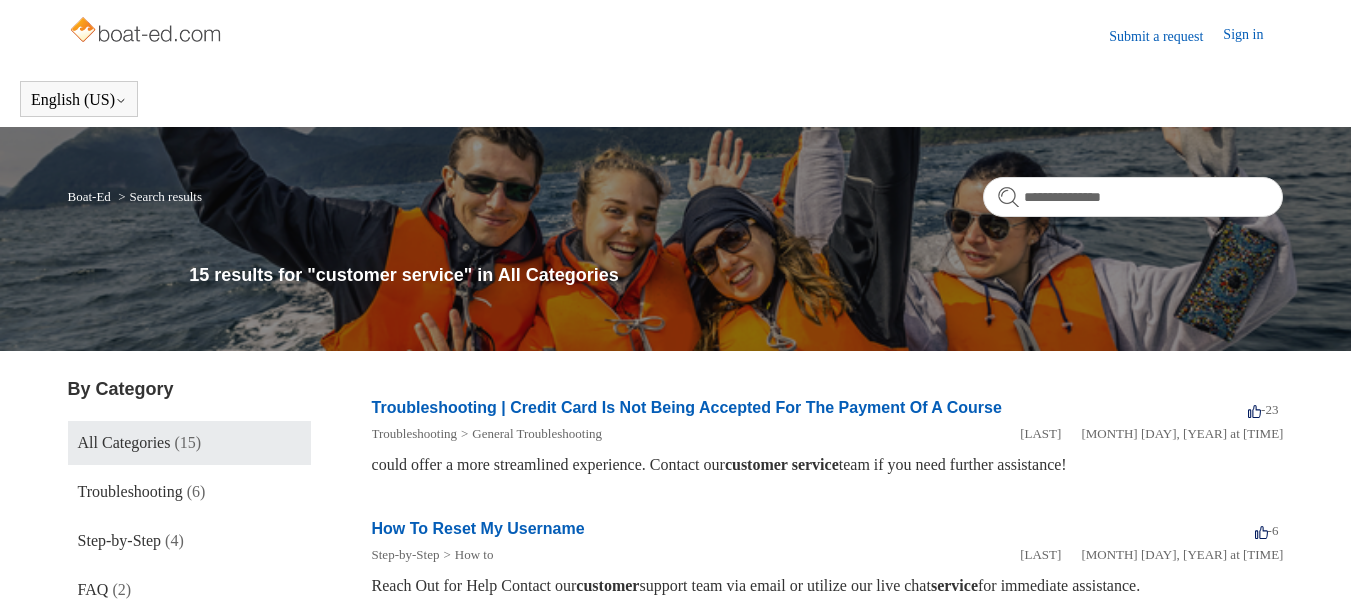 scroll, scrollTop: 0, scrollLeft: 0, axis: both 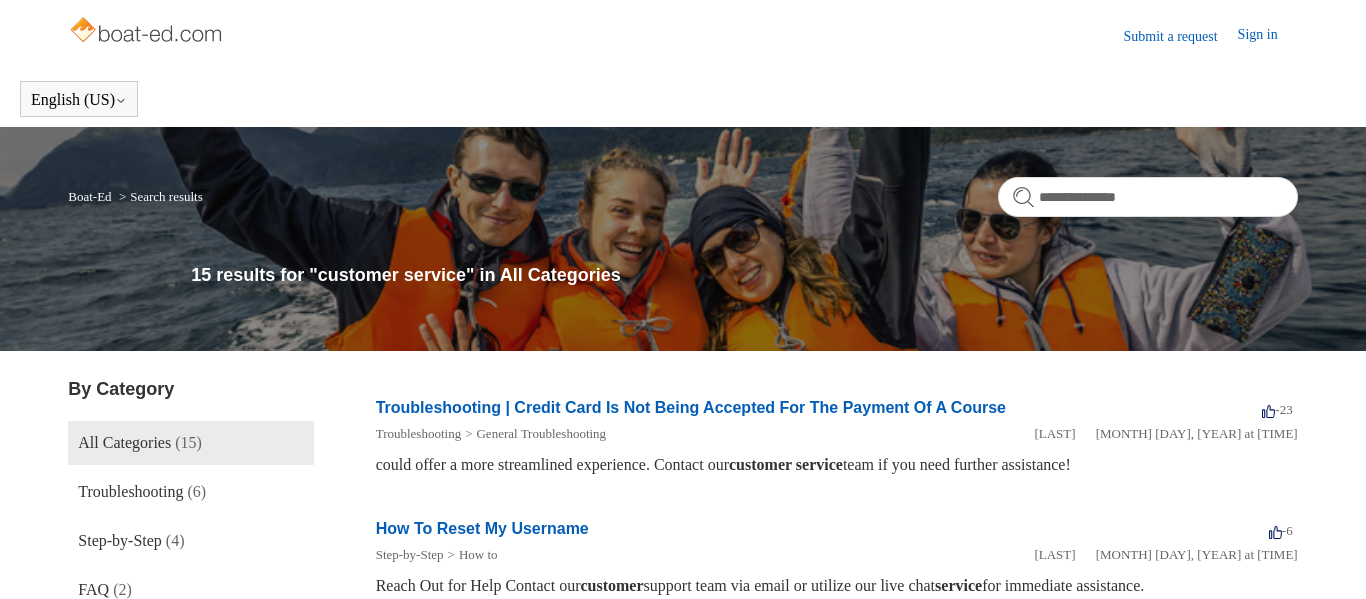 click at bounding box center [683, 299] 